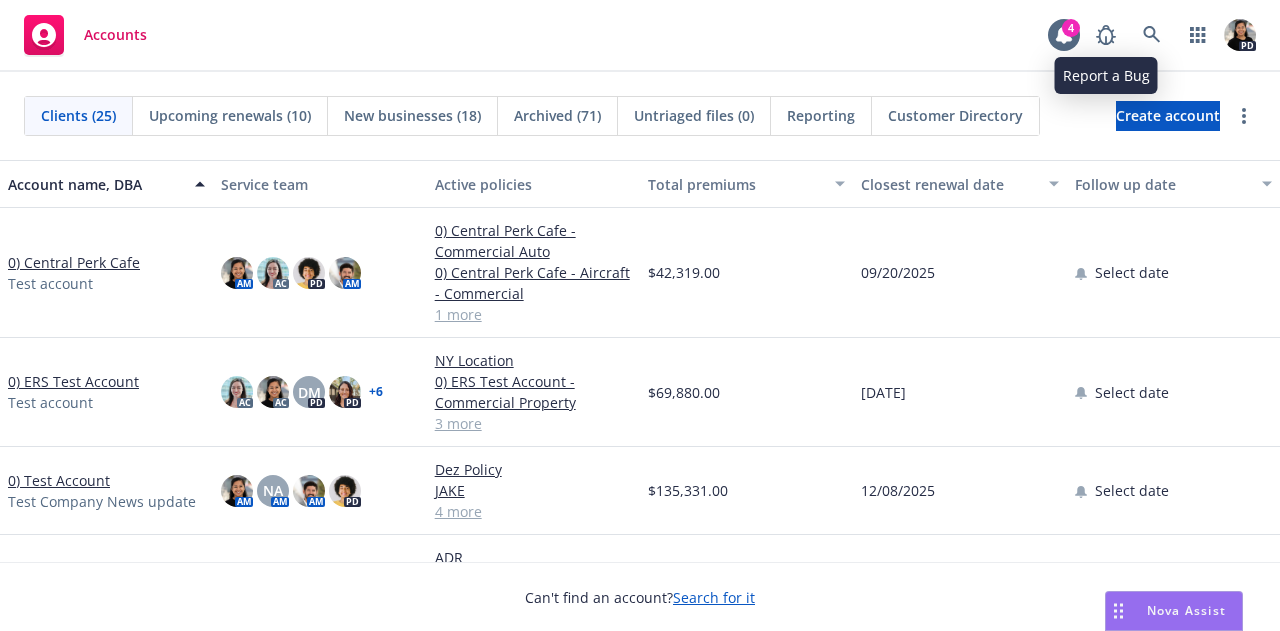 scroll, scrollTop: 0, scrollLeft: 0, axis: both 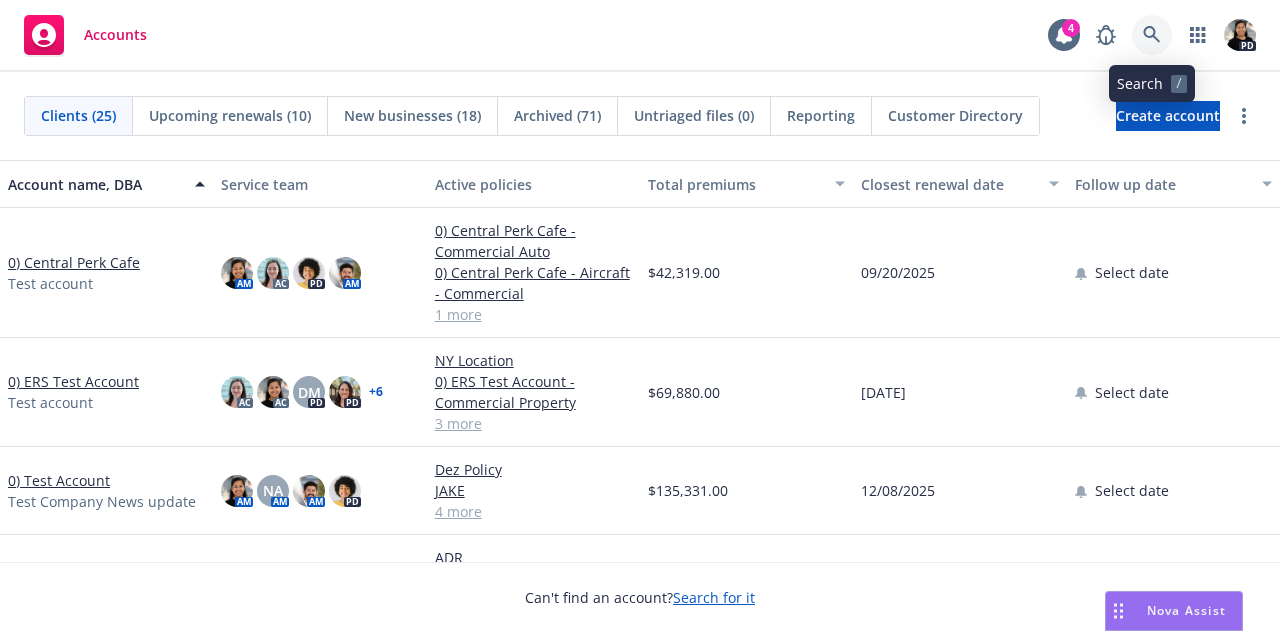 click 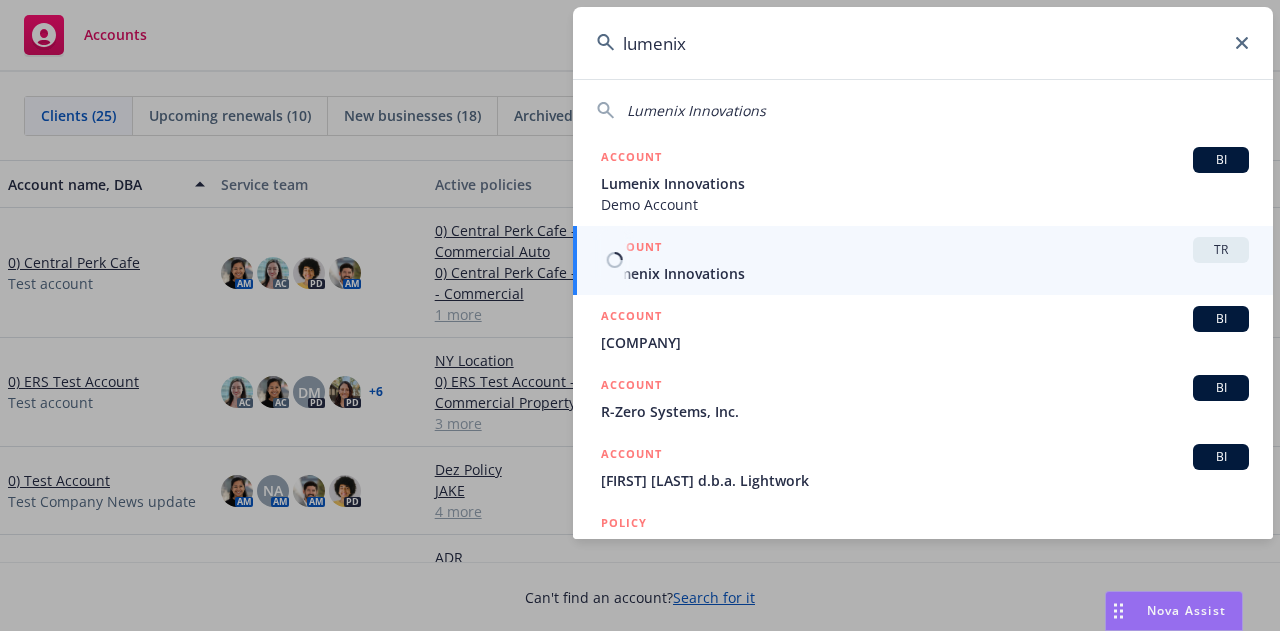 type on "lumenix" 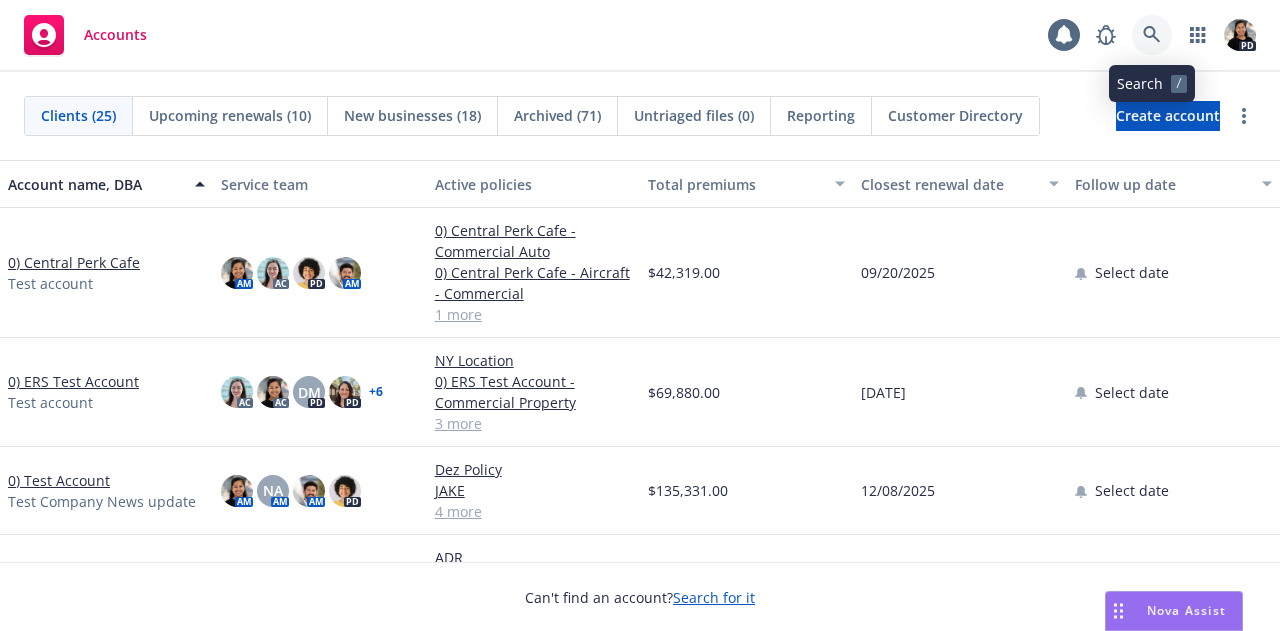 click 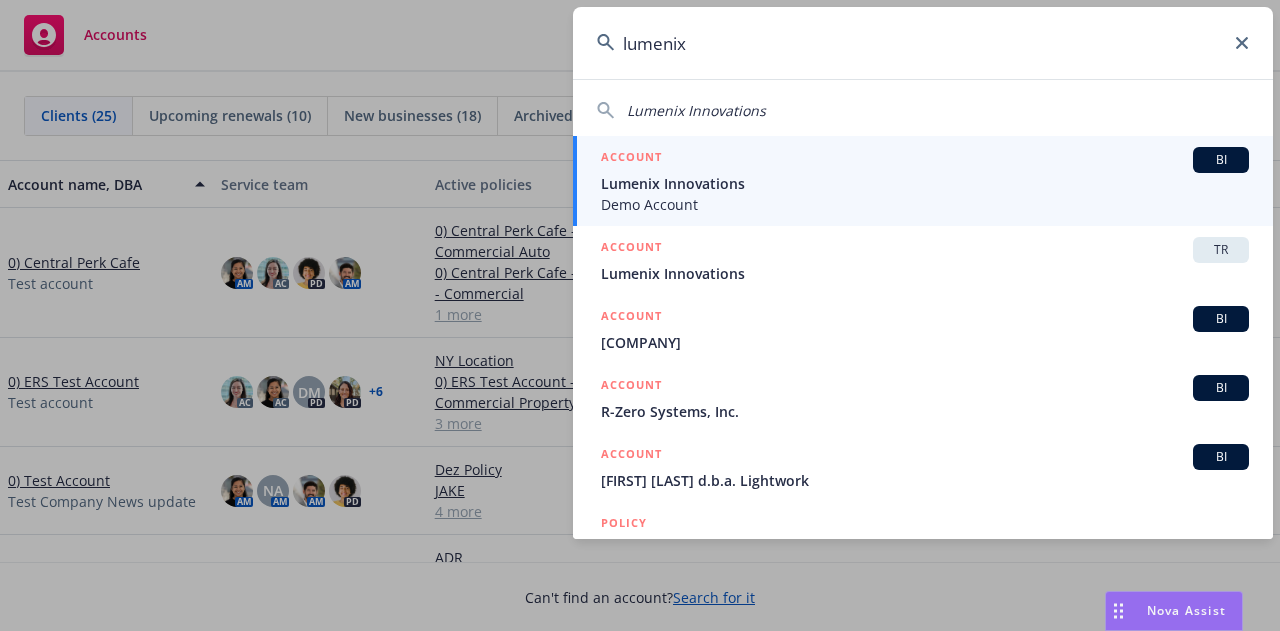 type on "lumenix" 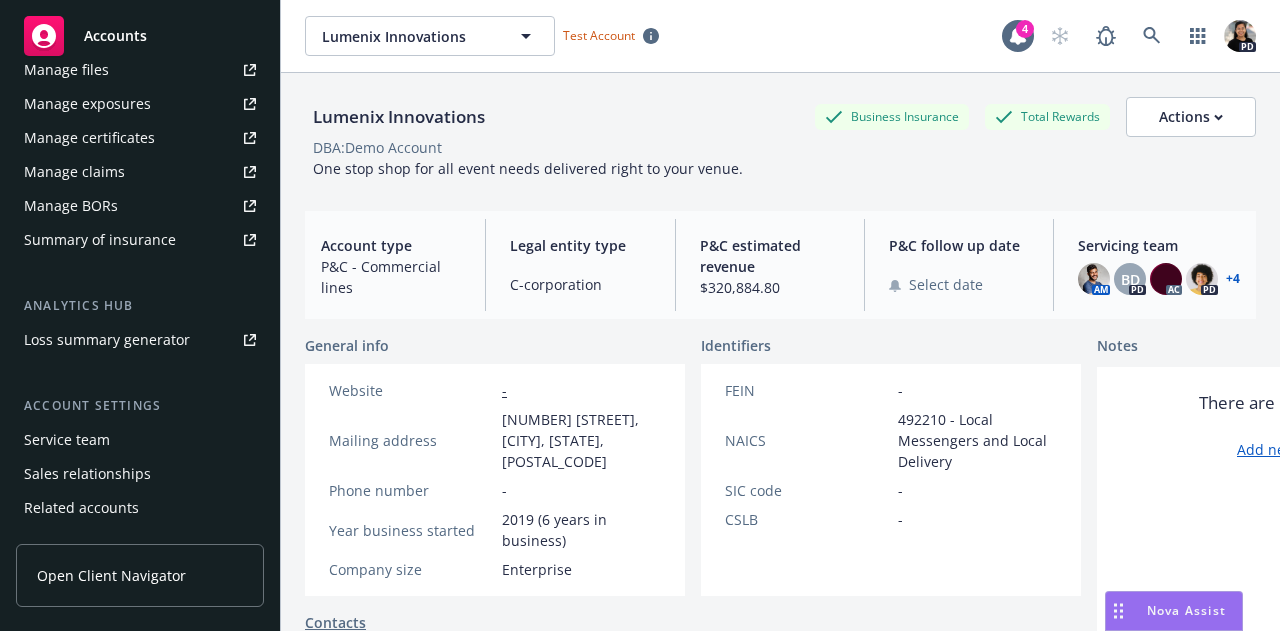 scroll, scrollTop: 705, scrollLeft: 0, axis: vertical 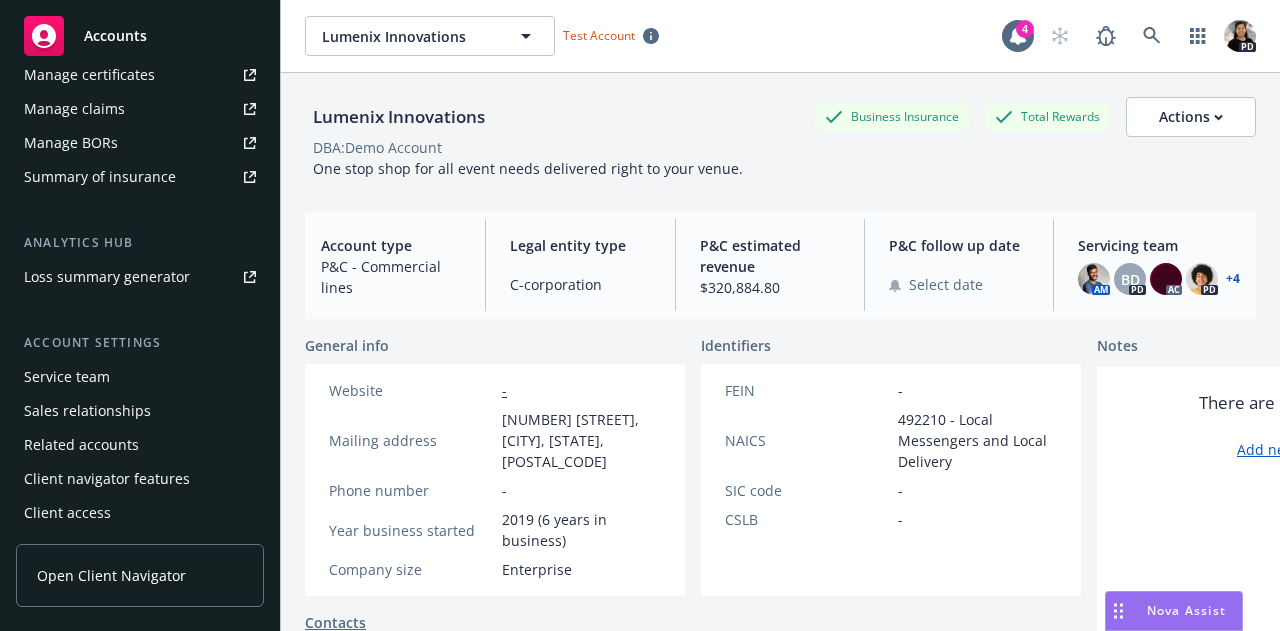 click on "Client access" at bounding box center [67, 513] 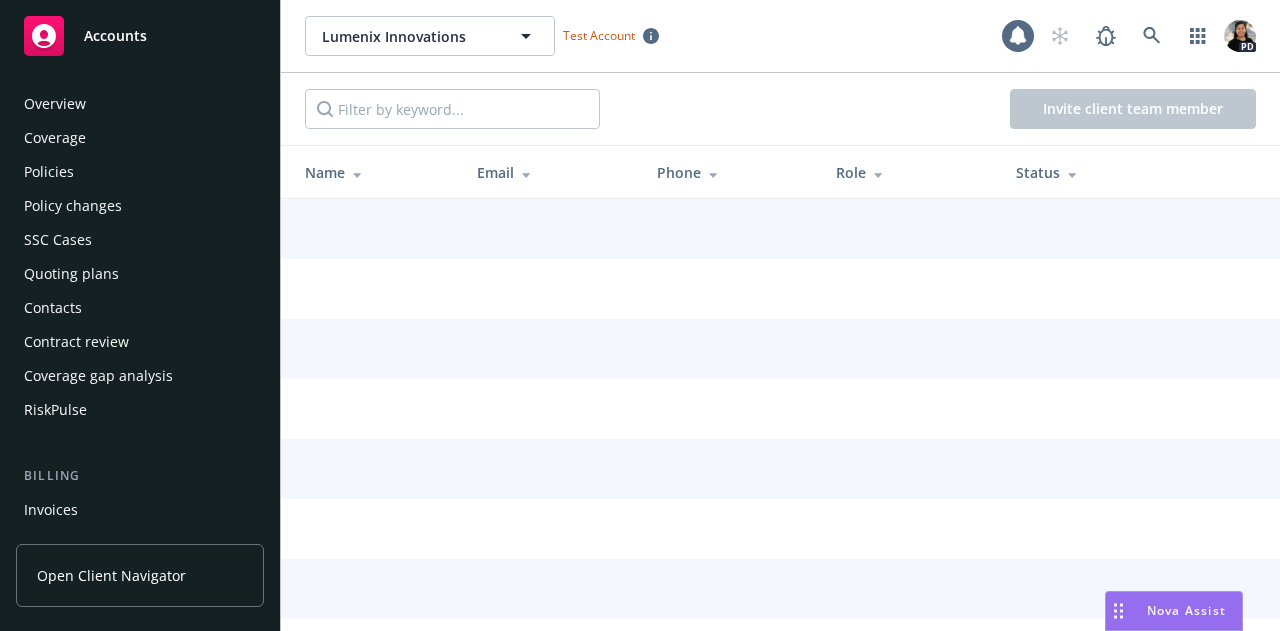 scroll, scrollTop: 705, scrollLeft: 0, axis: vertical 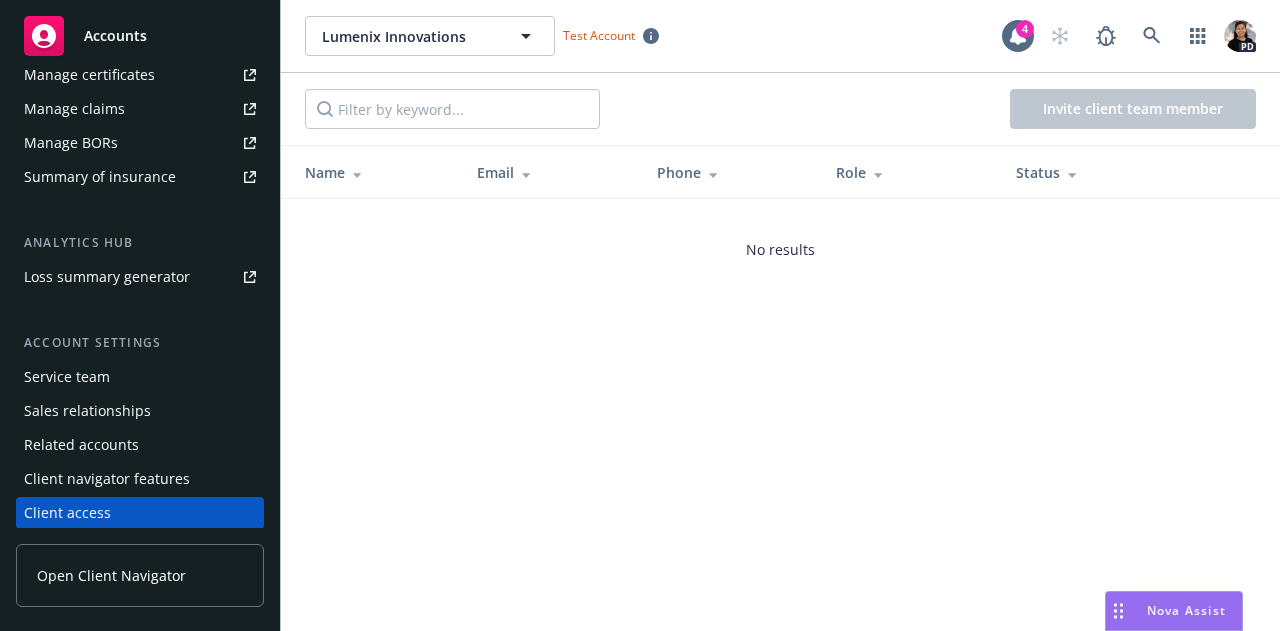 click on "Client navigator features" at bounding box center (107, 479) 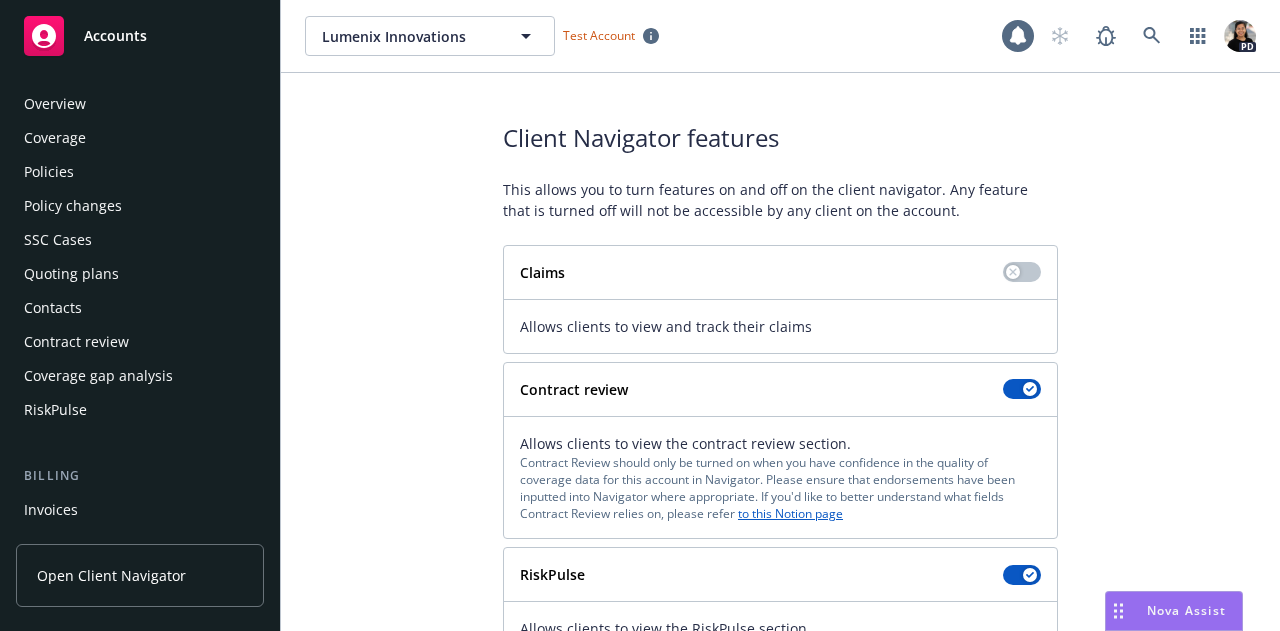 scroll, scrollTop: 705, scrollLeft: 0, axis: vertical 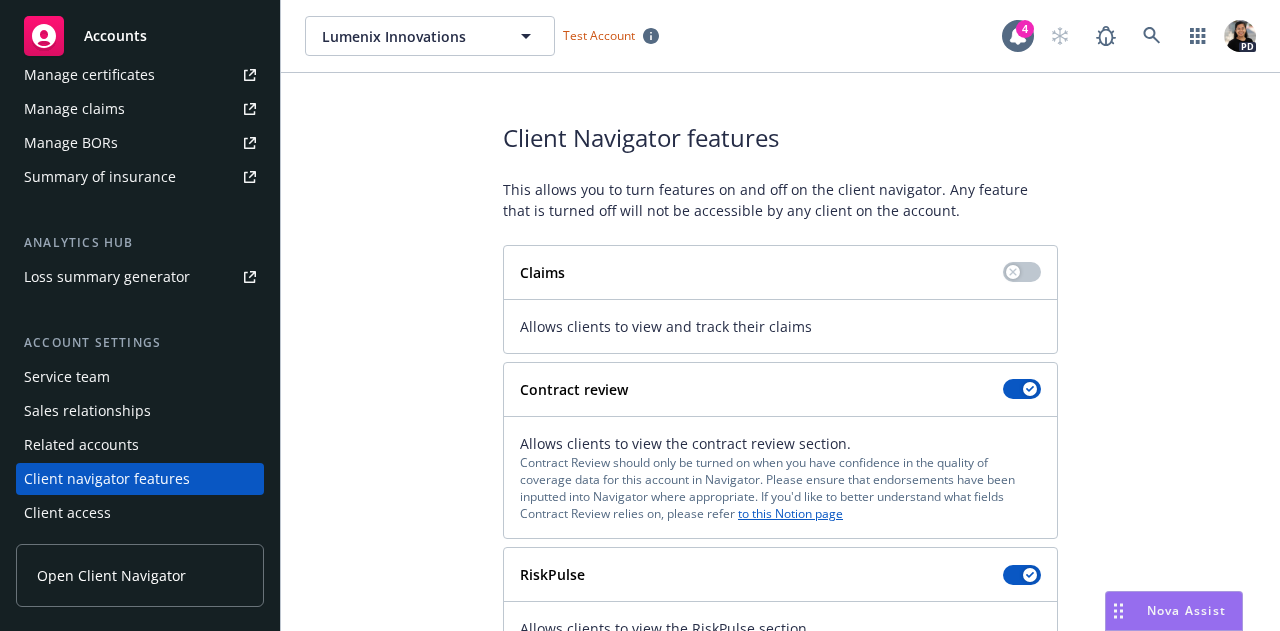 click on "Related accounts" at bounding box center [81, 445] 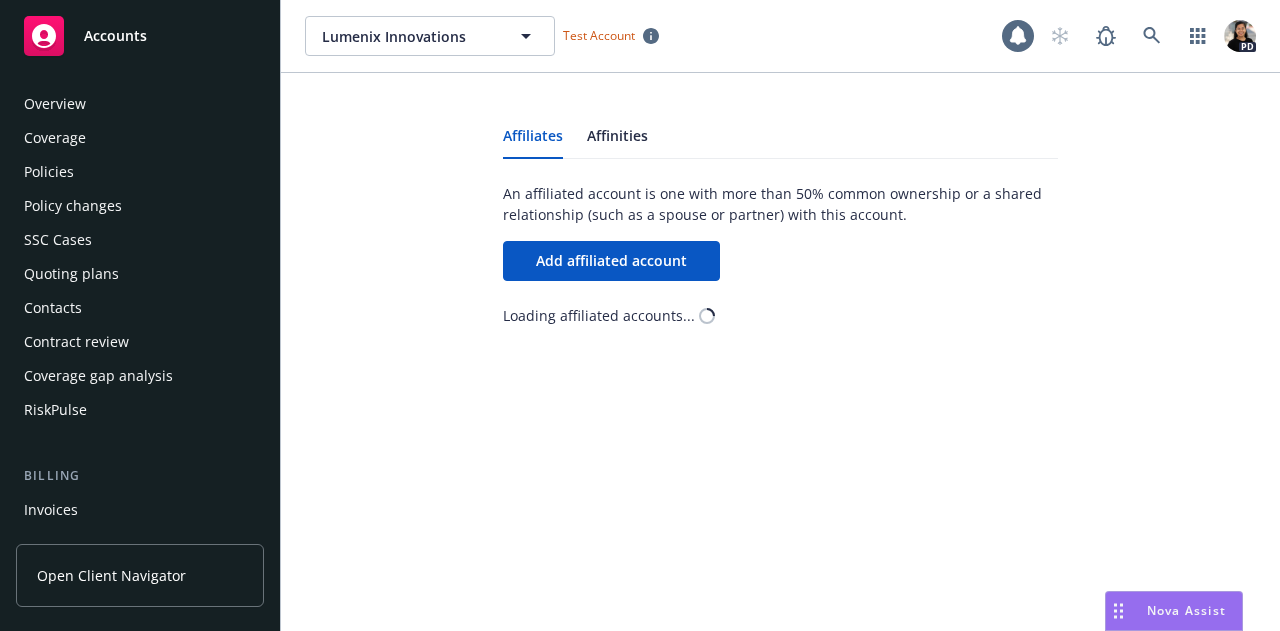 scroll, scrollTop: 705, scrollLeft: 0, axis: vertical 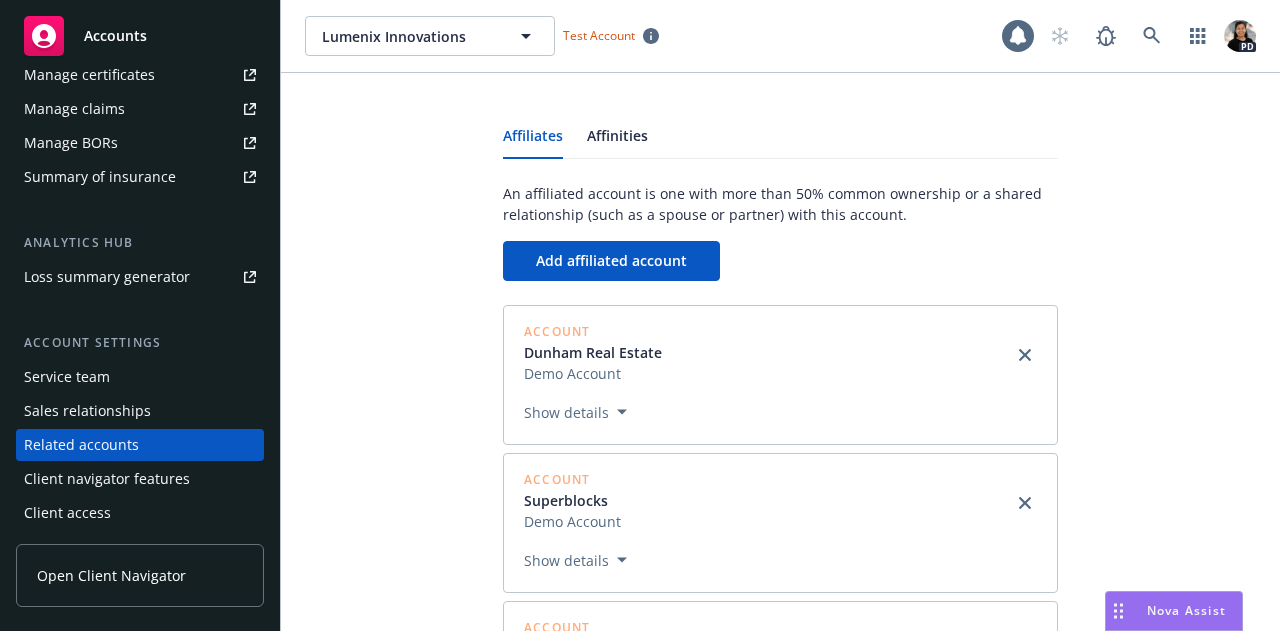 click on "Client access" at bounding box center (67, 513) 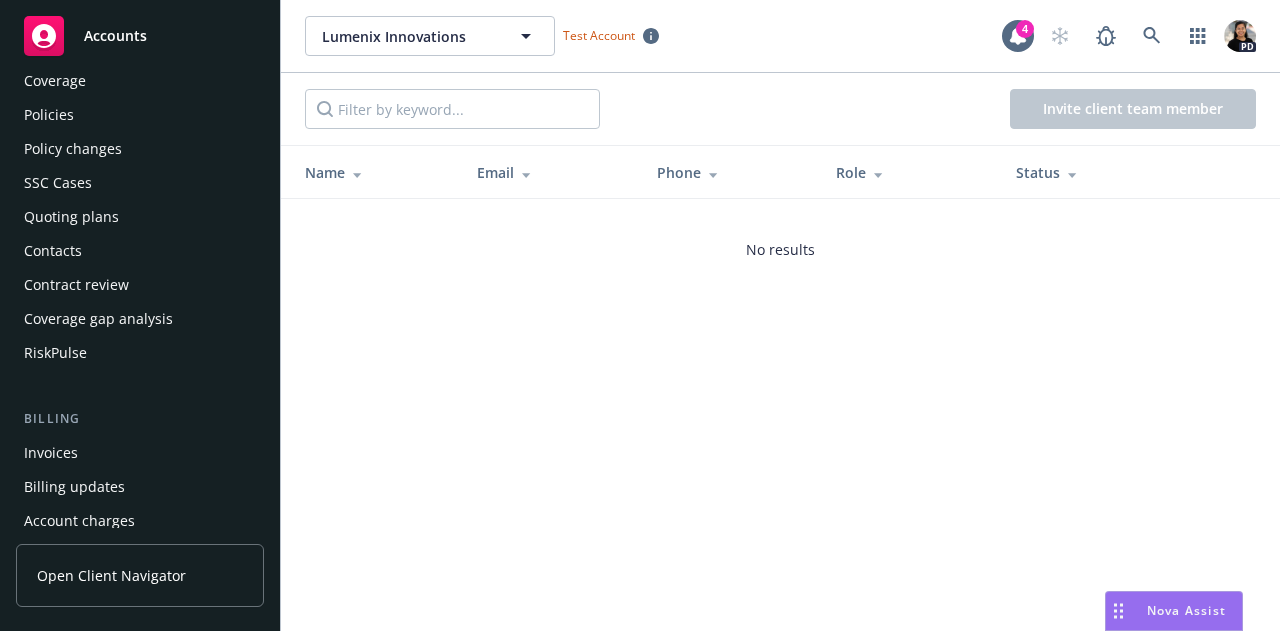 scroll, scrollTop: 0, scrollLeft: 0, axis: both 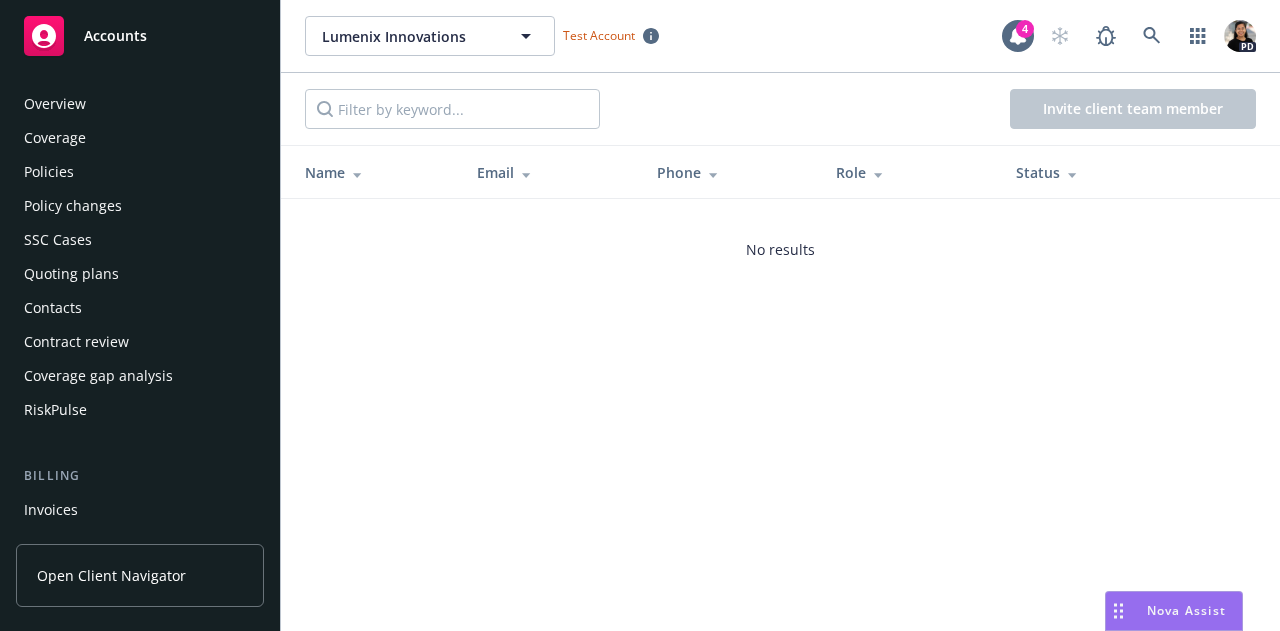 click on "No results" at bounding box center [780, 249] 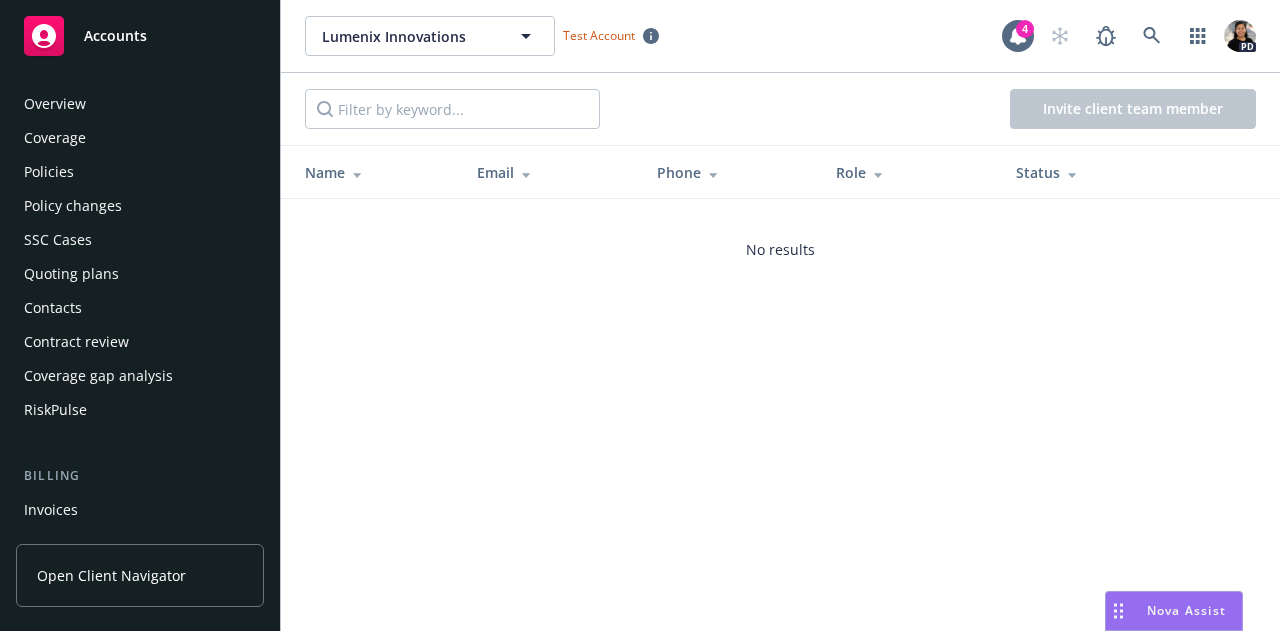 click on "[FIRST] [LAST] [FIRST] [LAST] Test Account 4 PD Invite client team member Name Email Phone Role Status No results" at bounding box center (780, 315) 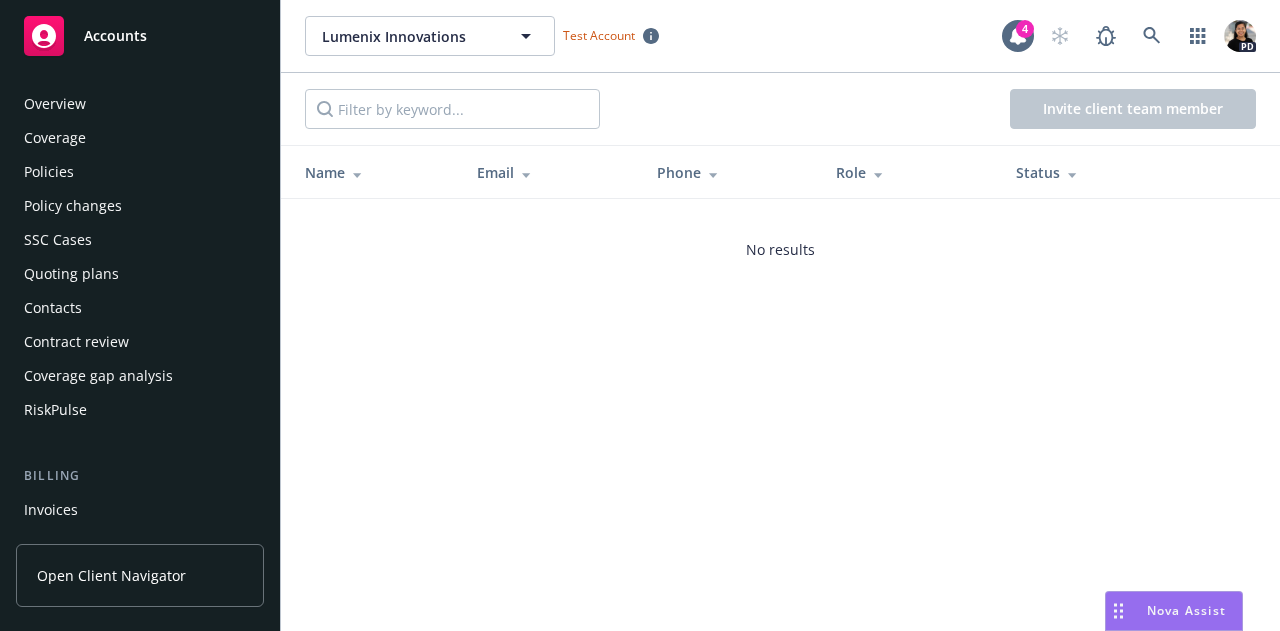 scroll, scrollTop: 705, scrollLeft: 0, axis: vertical 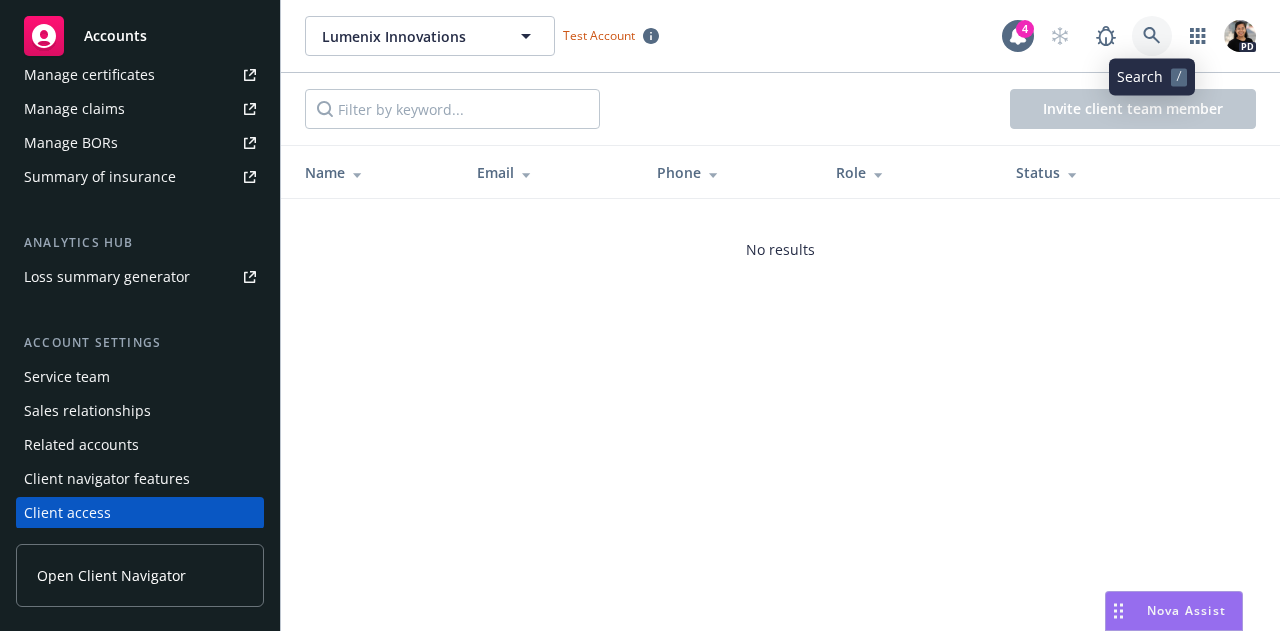 click 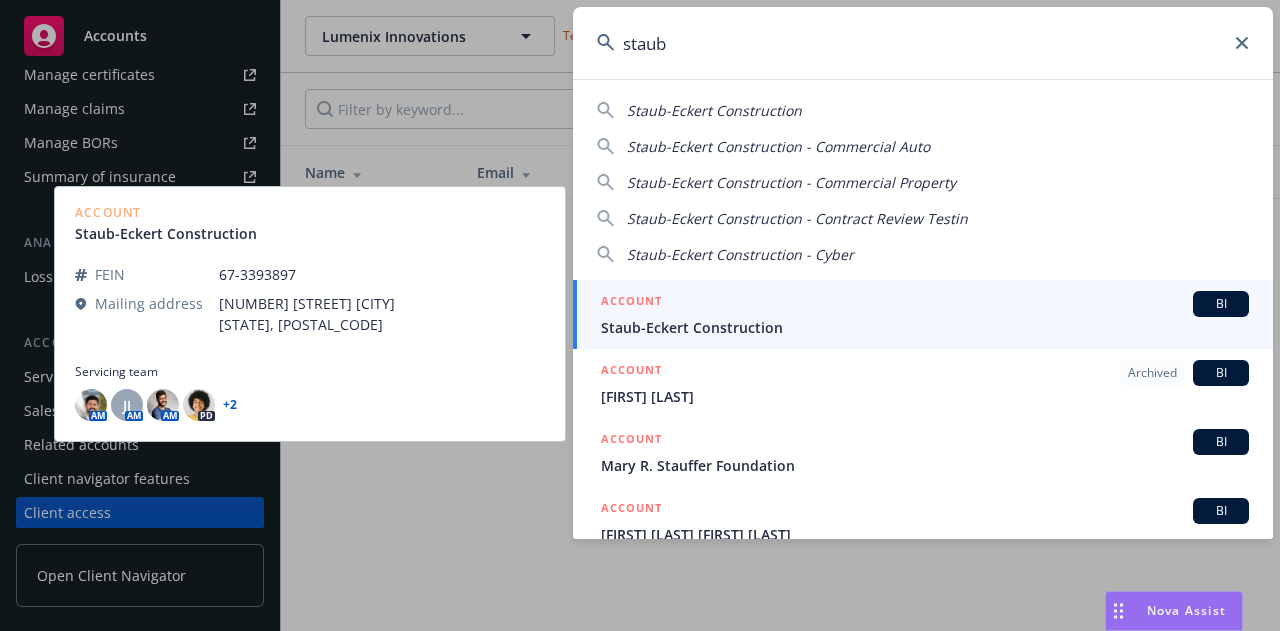 type on "staub" 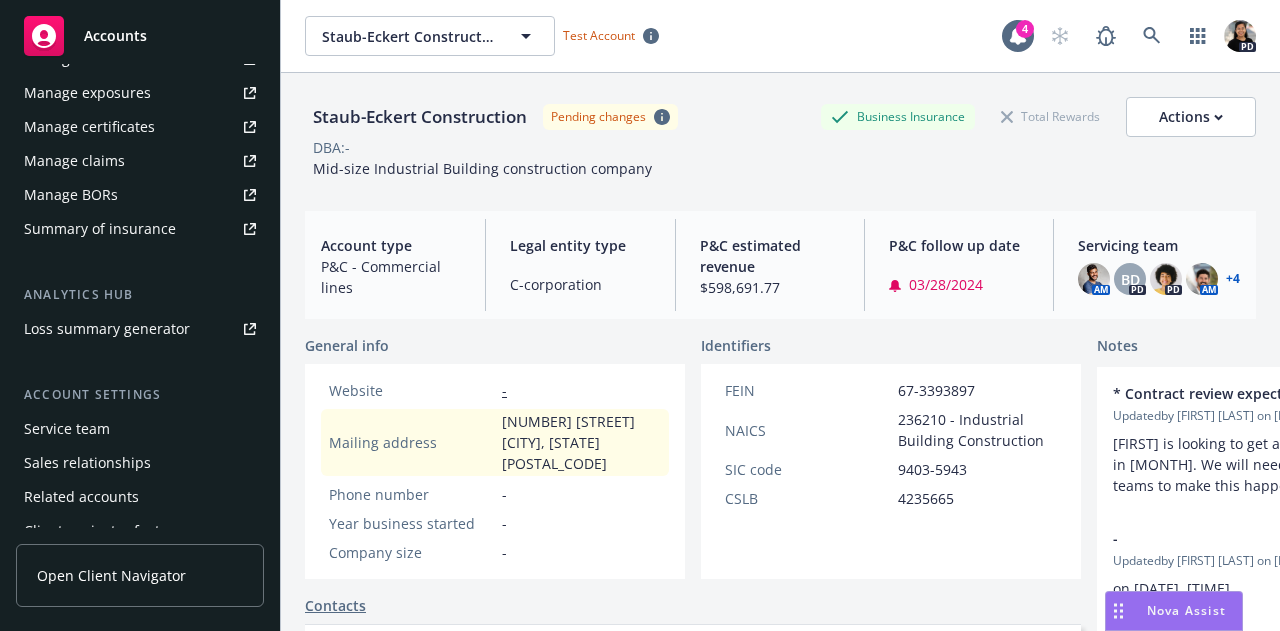 scroll, scrollTop: 705, scrollLeft: 0, axis: vertical 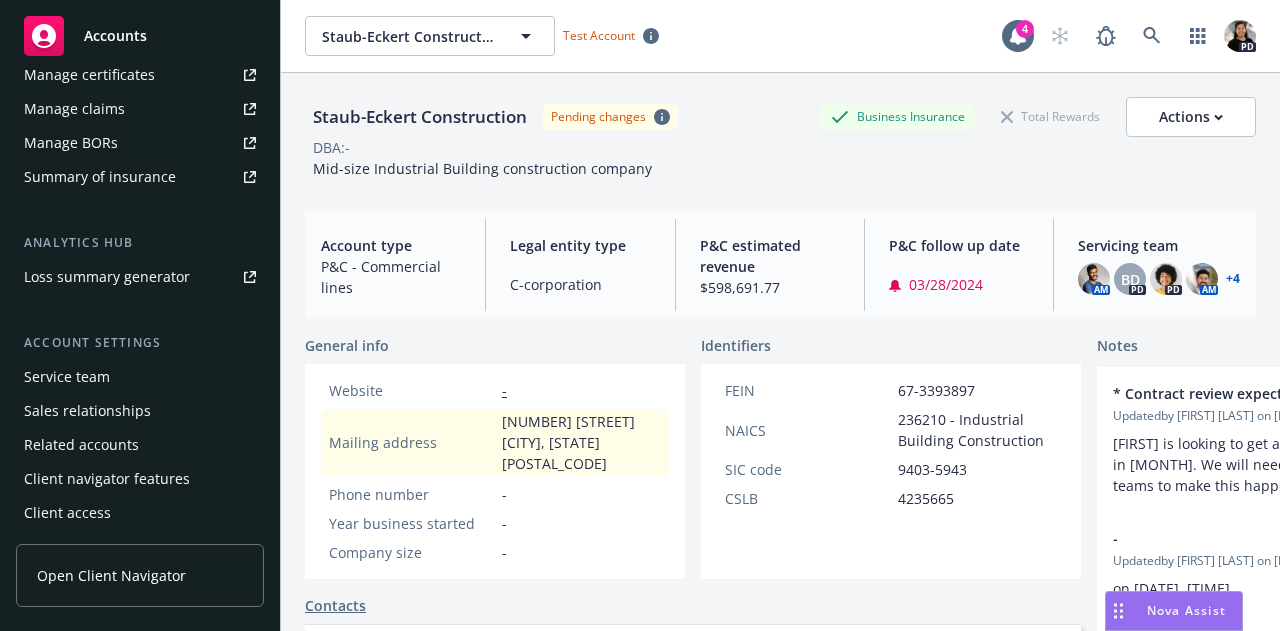 click on "Client access" at bounding box center [140, 513] 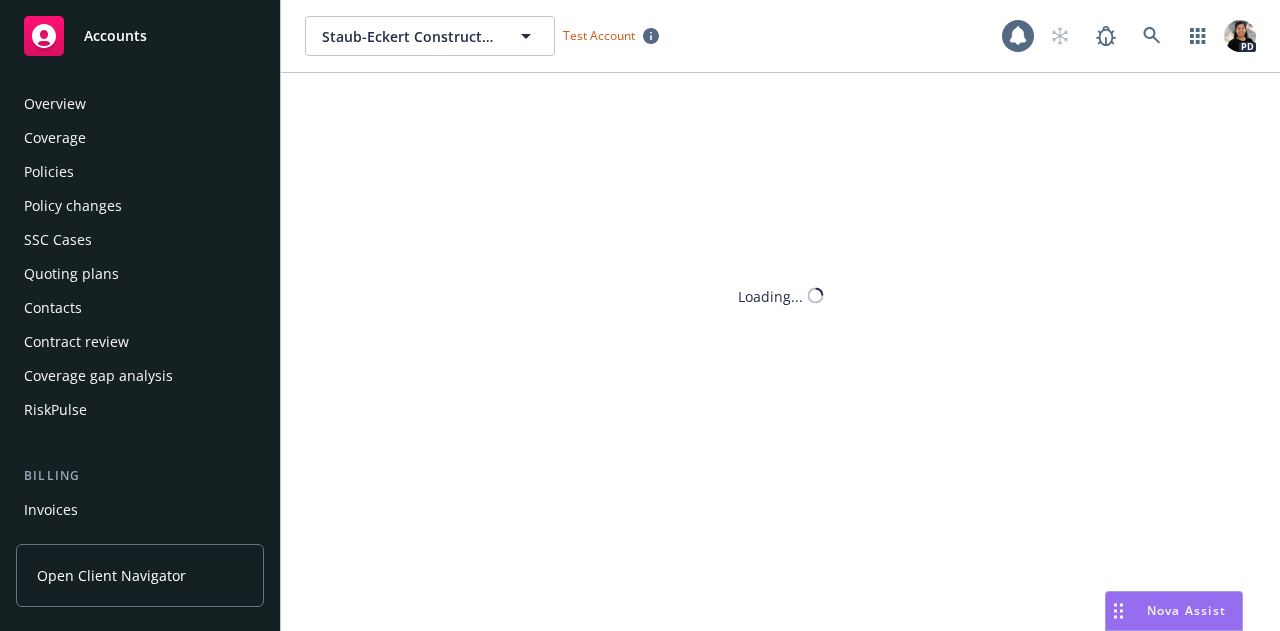 scroll, scrollTop: 705, scrollLeft: 0, axis: vertical 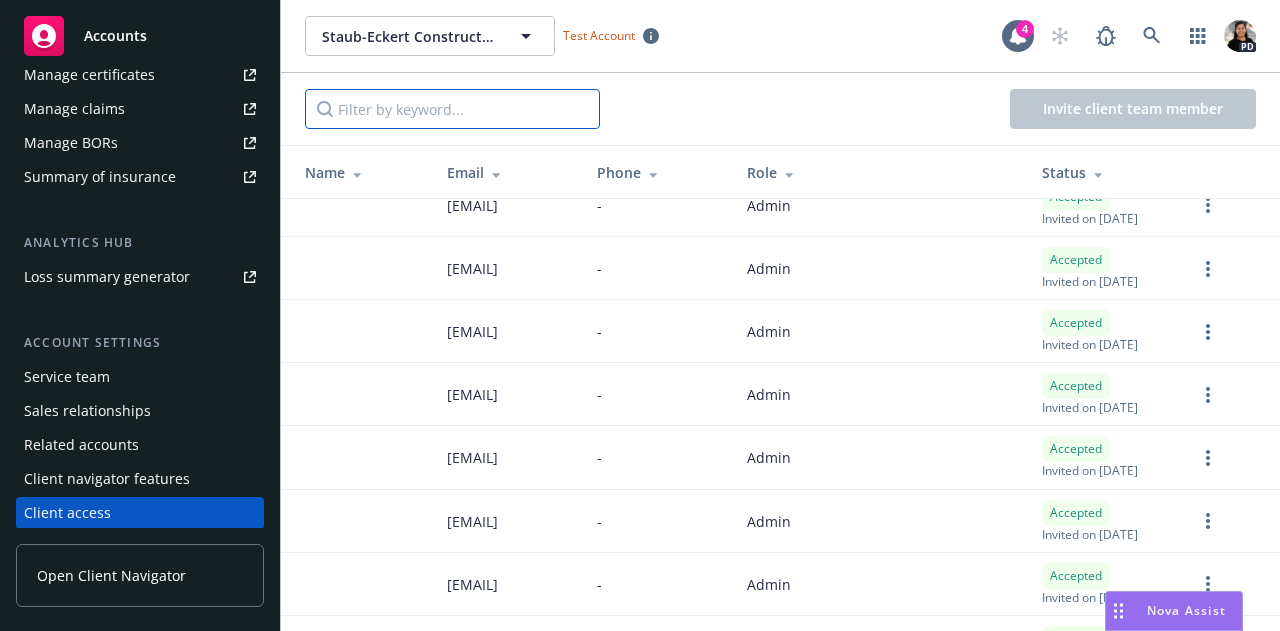 click at bounding box center [452, 109] 